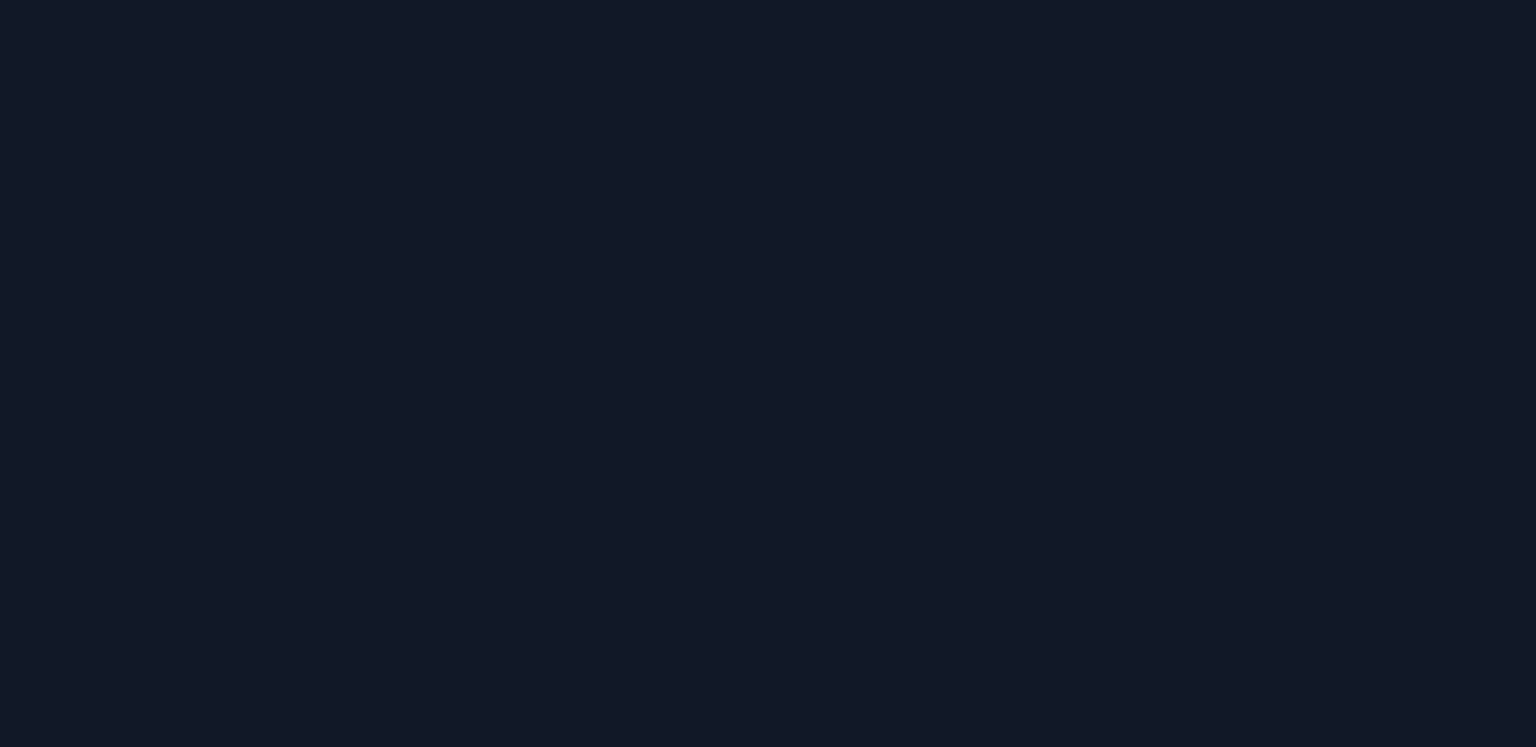 scroll, scrollTop: 0, scrollLeft: 0, axis: both 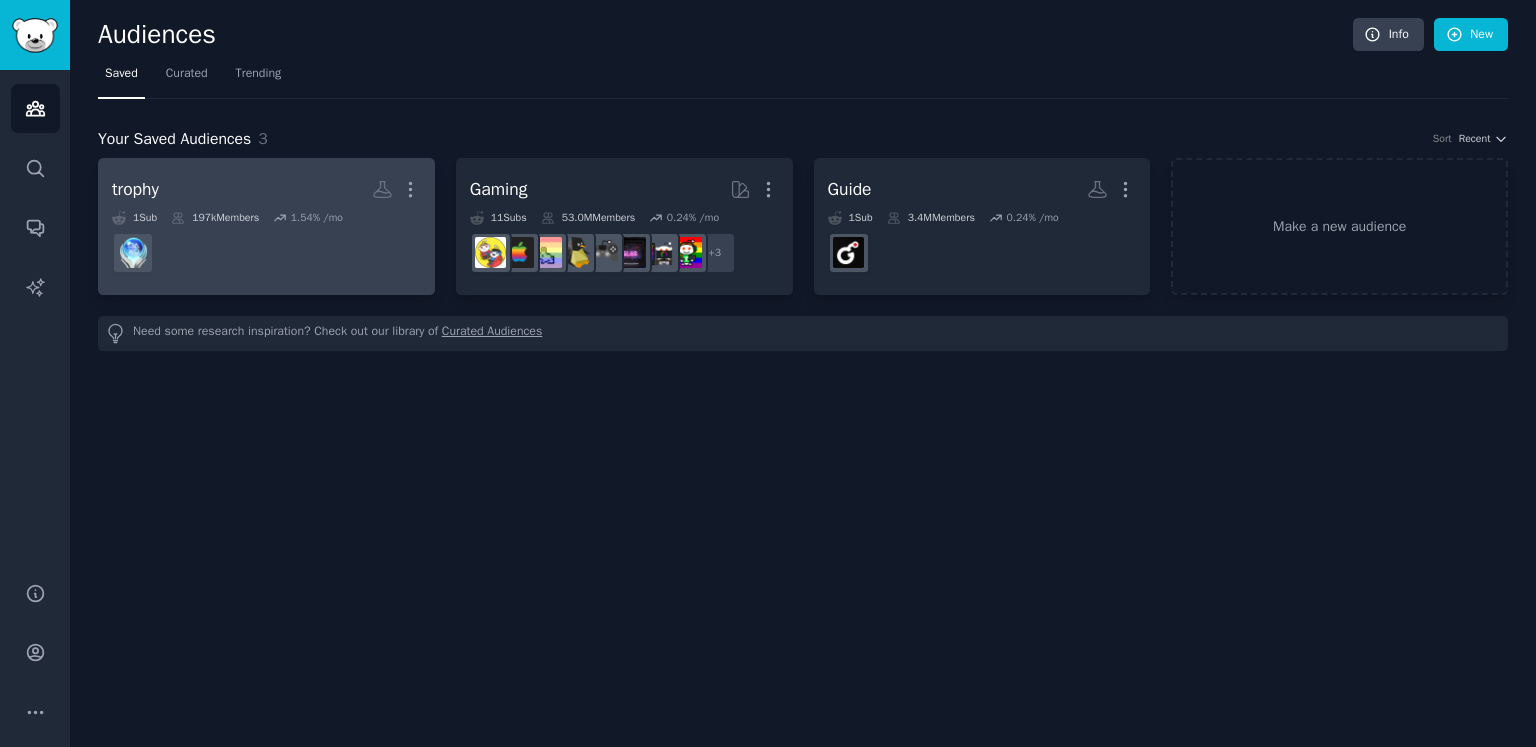 click on "trophy More" at bounding box center [266, 189] 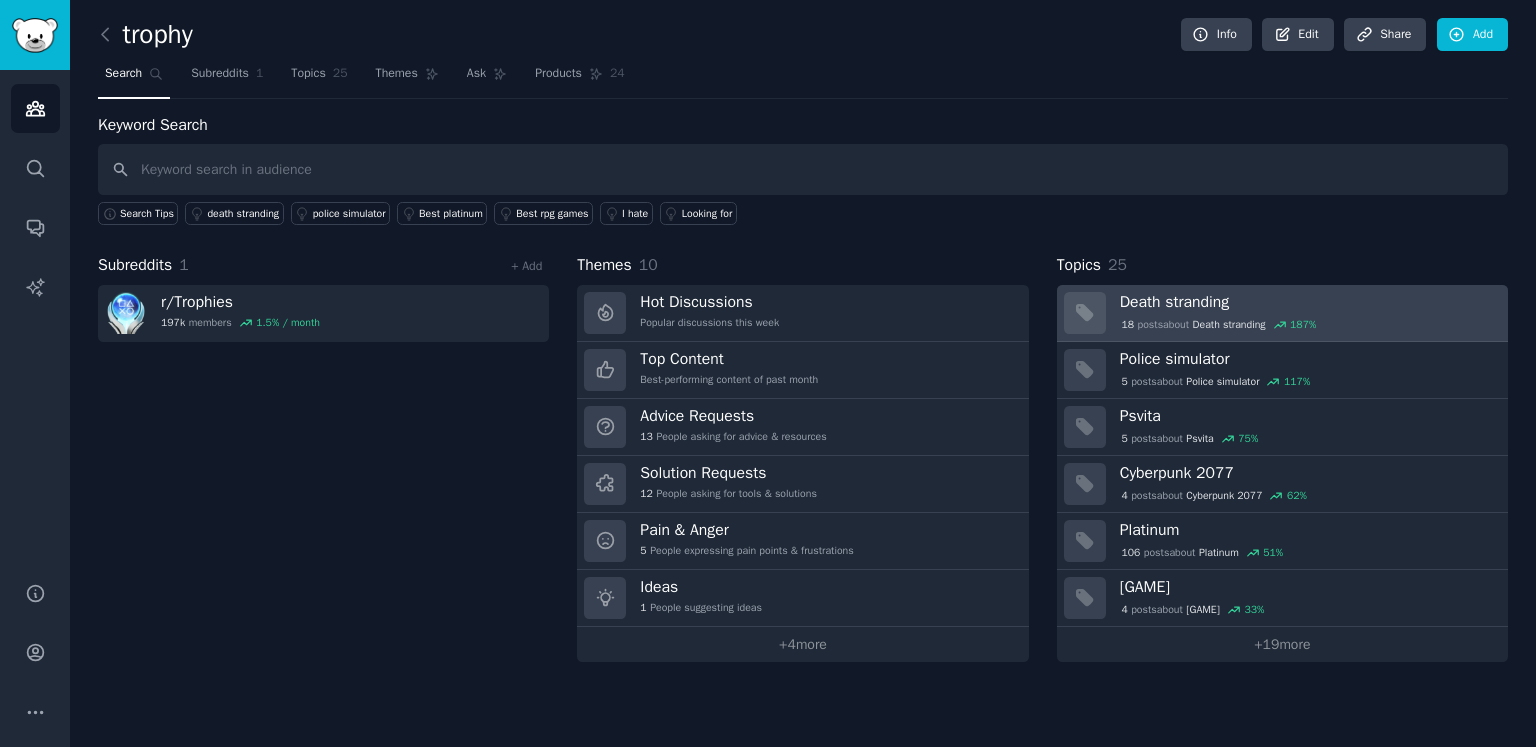 click on "18 post s about Death stranding 187 %" at bounding box center [1307, 325] 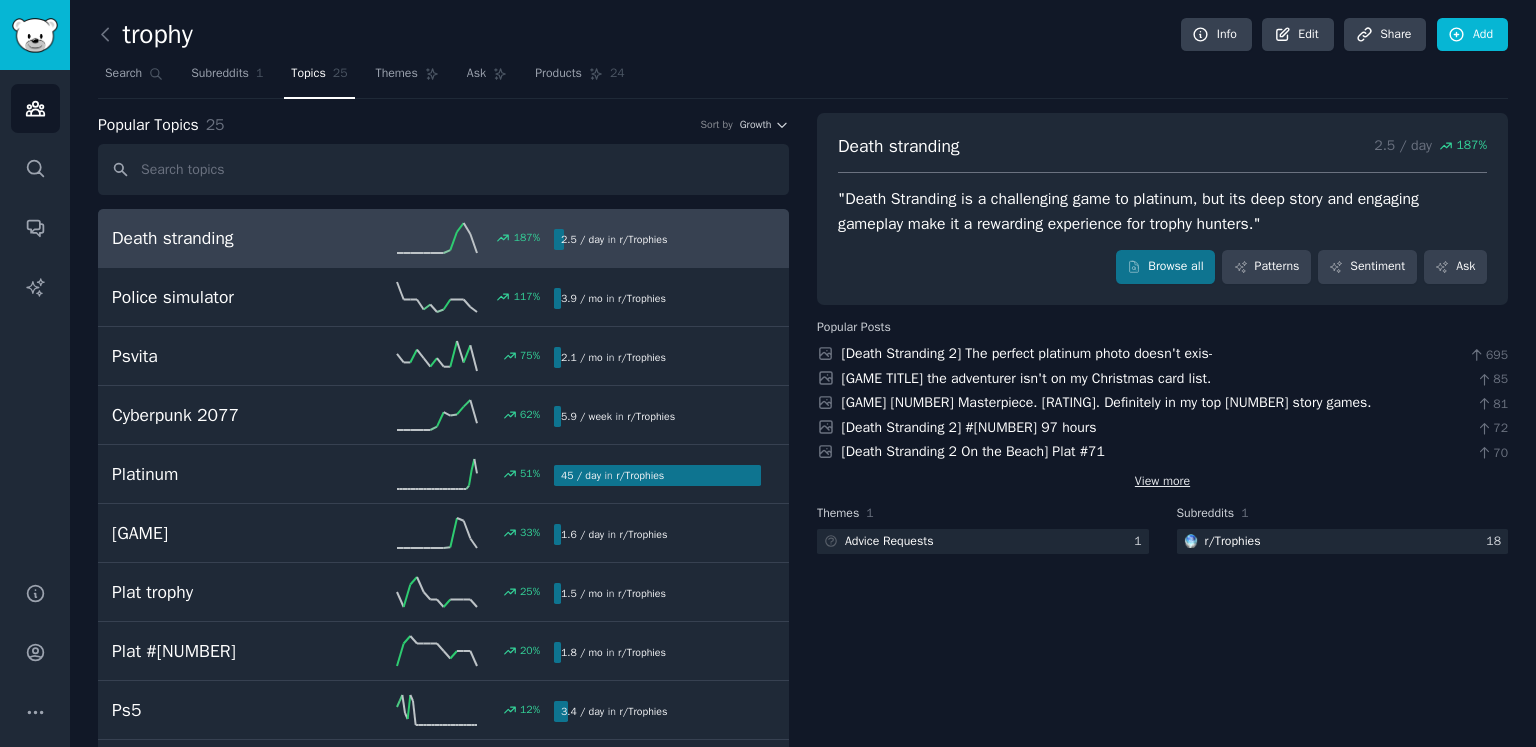 click on "View more" at bounding box center (1162, 482) 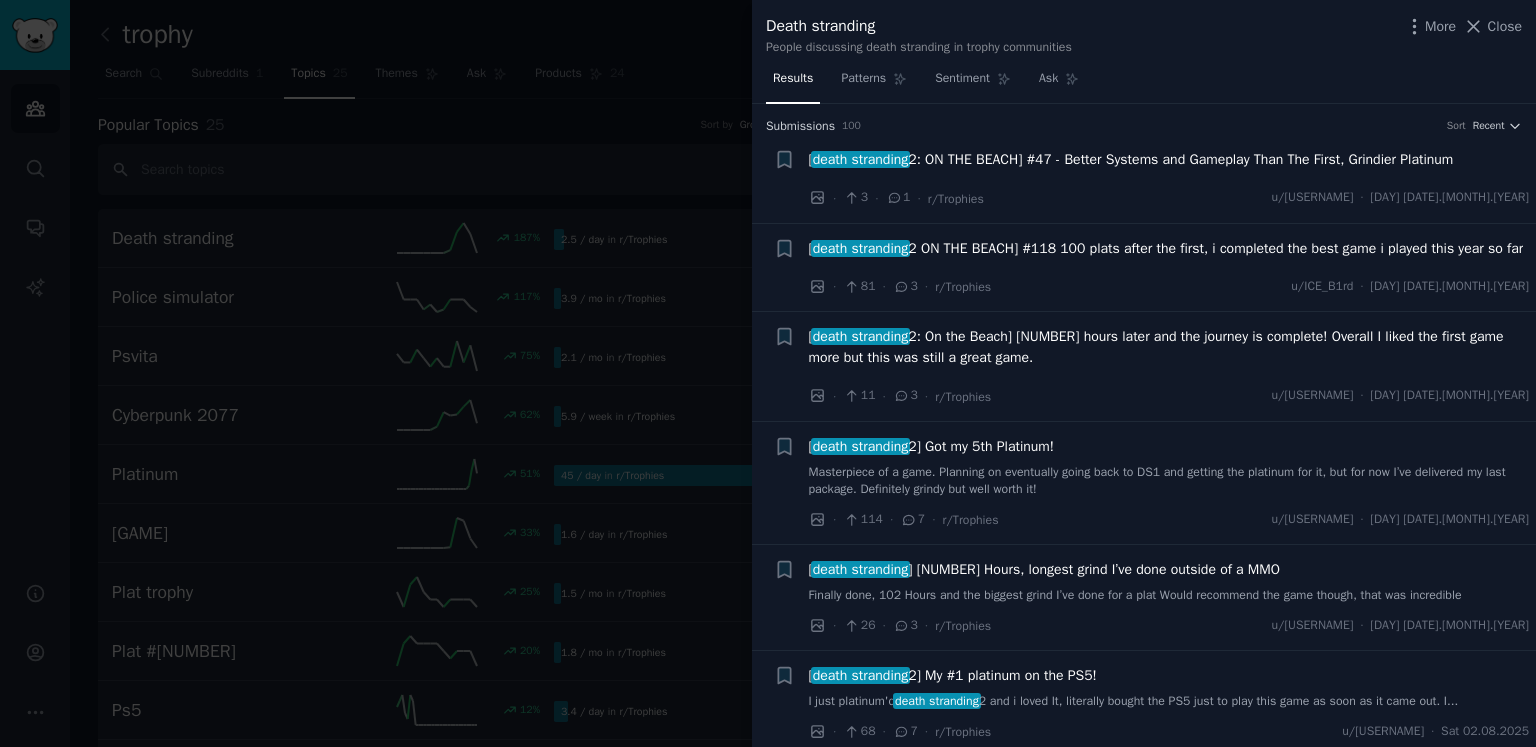 click on "Death stranding People discussing death stranding in trophy communities More Close" at bounding box center (1144, 35) 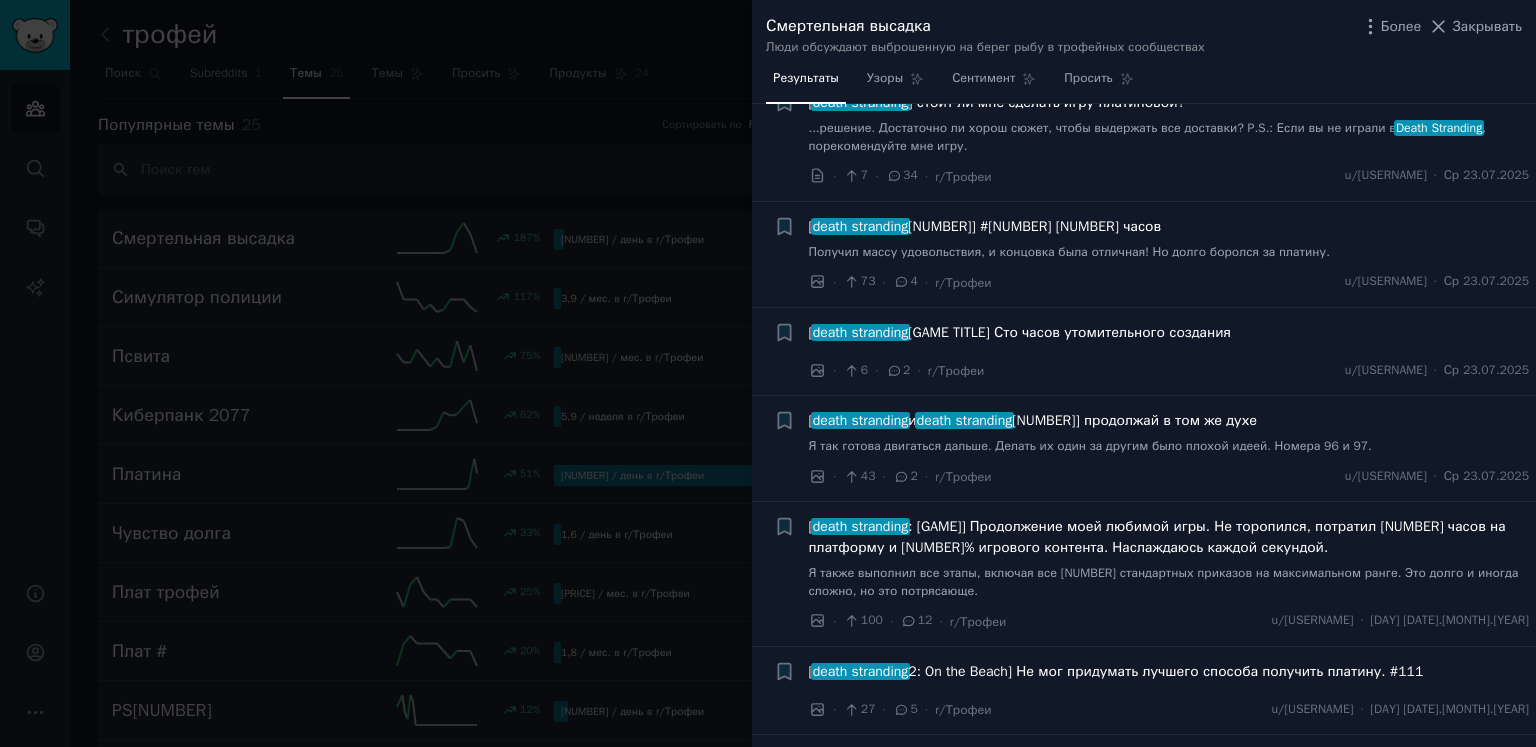 scroll, scrollTop: 4191, scrollLeft: 0, axis: vertical 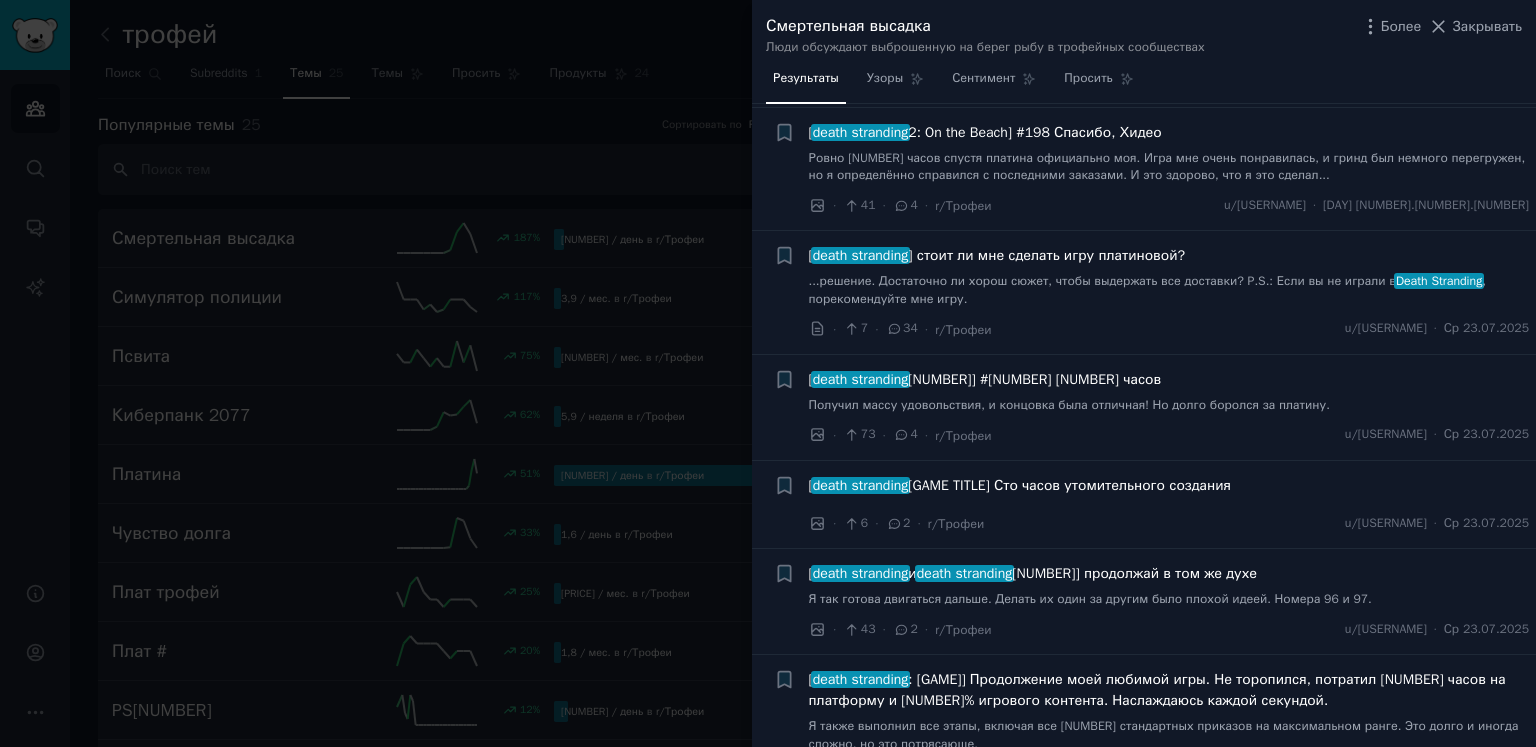 drag, startPoint x: 1481, startPoint y: 17, endPoint x: 1433, endPoint y: 26, distance: 48.83646 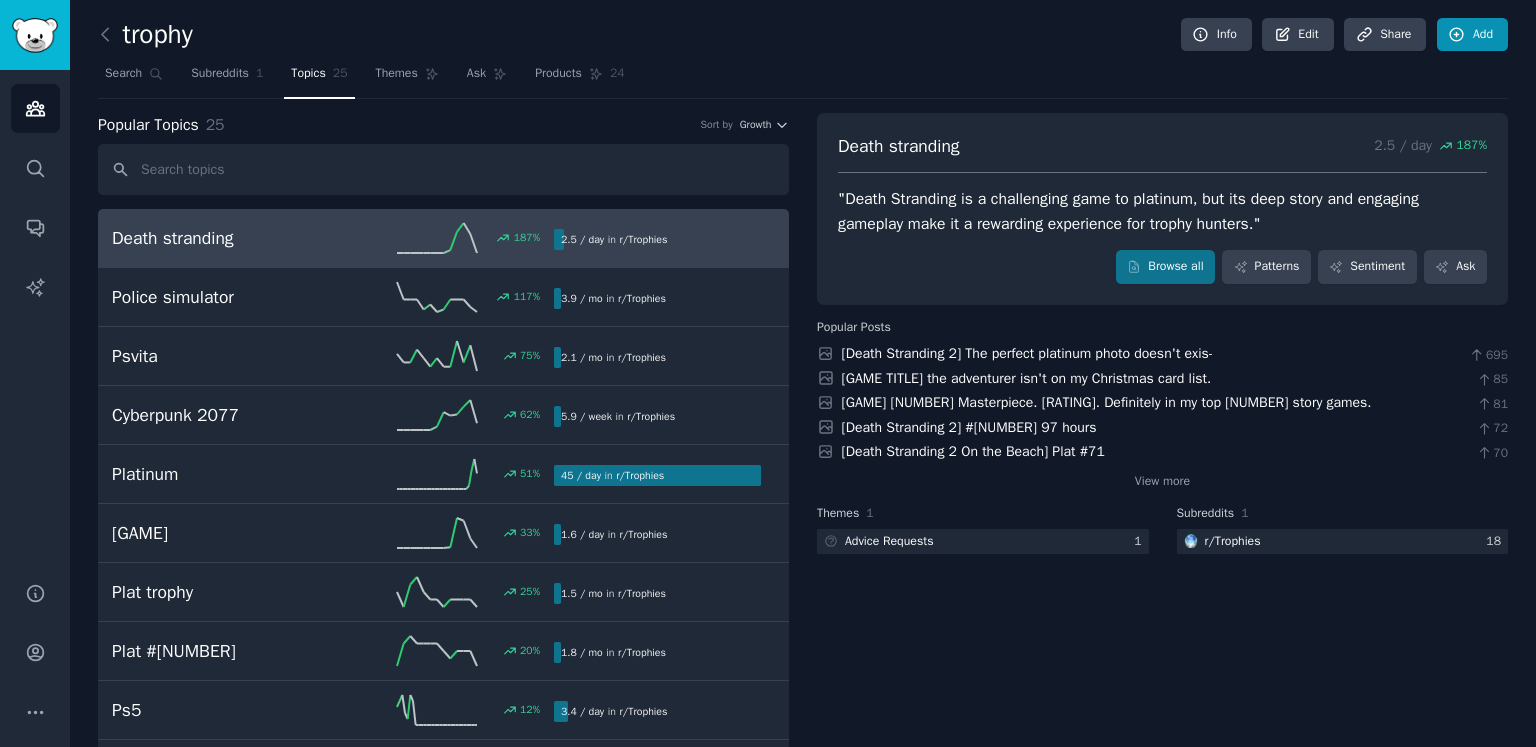 click on "Search Subreddits 1 Topics 25 Themes Ask Products 24" at bounding box center [803, 78] 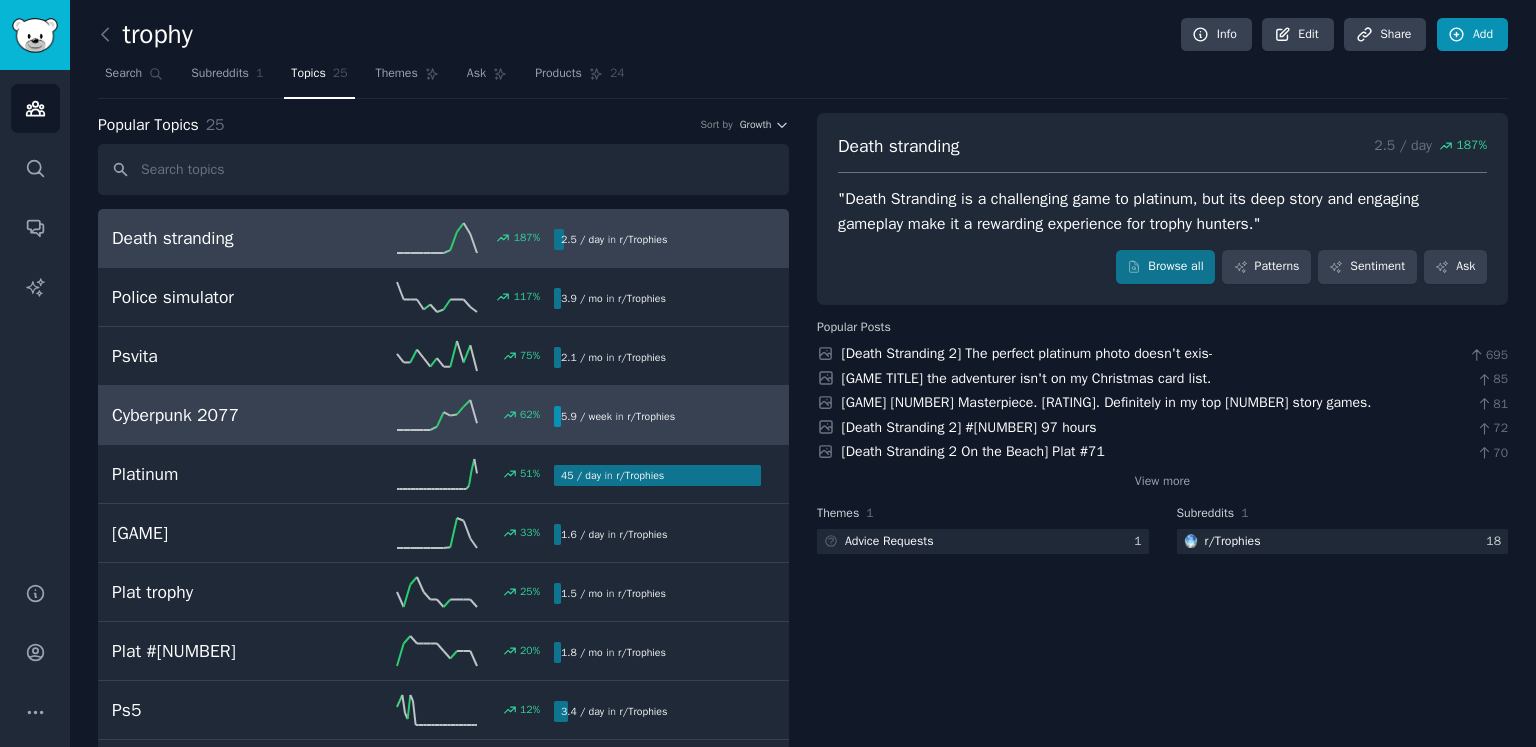 click on "Cyberpunk 2077" at bounding box center (222, 415) 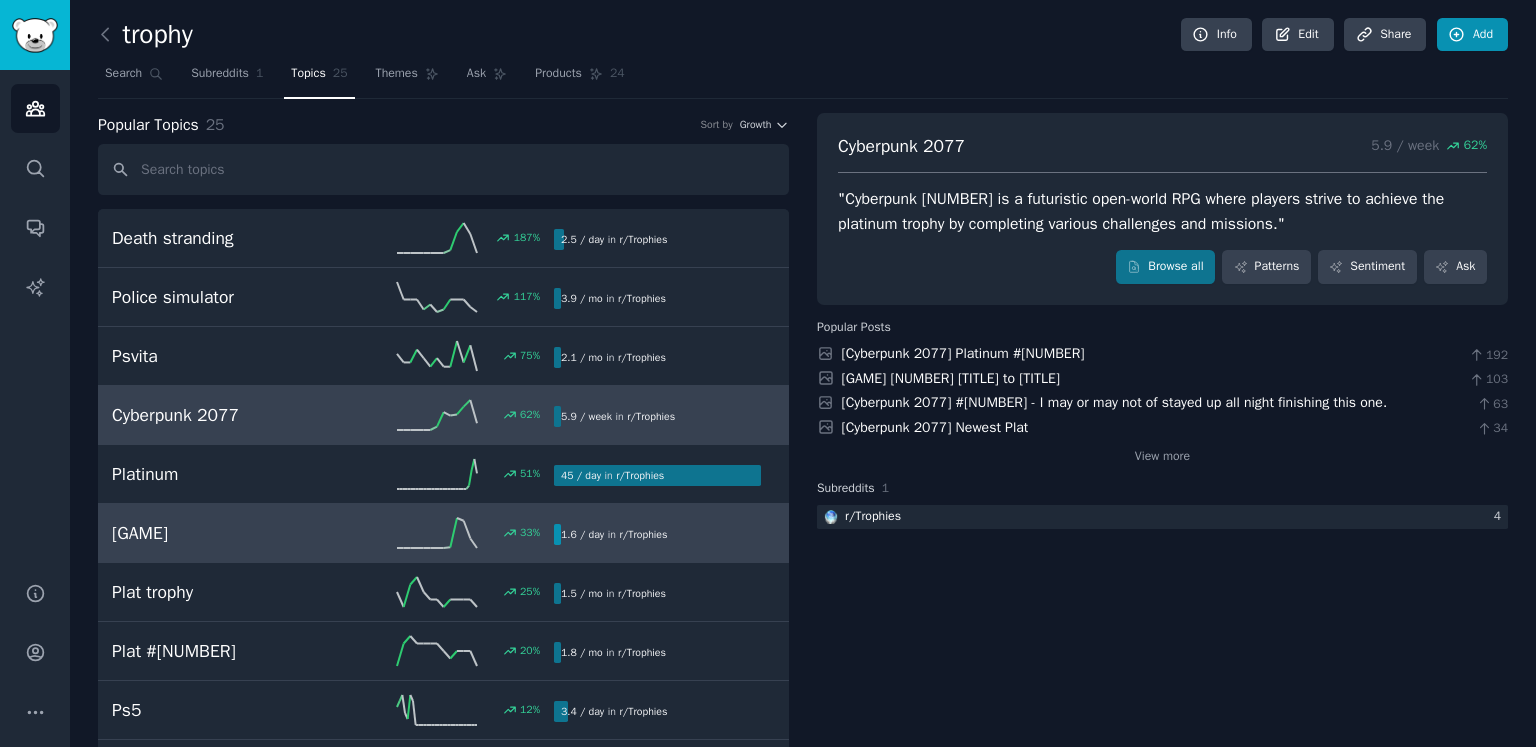 click on "[GAME]" at bounding box center [222, 533] 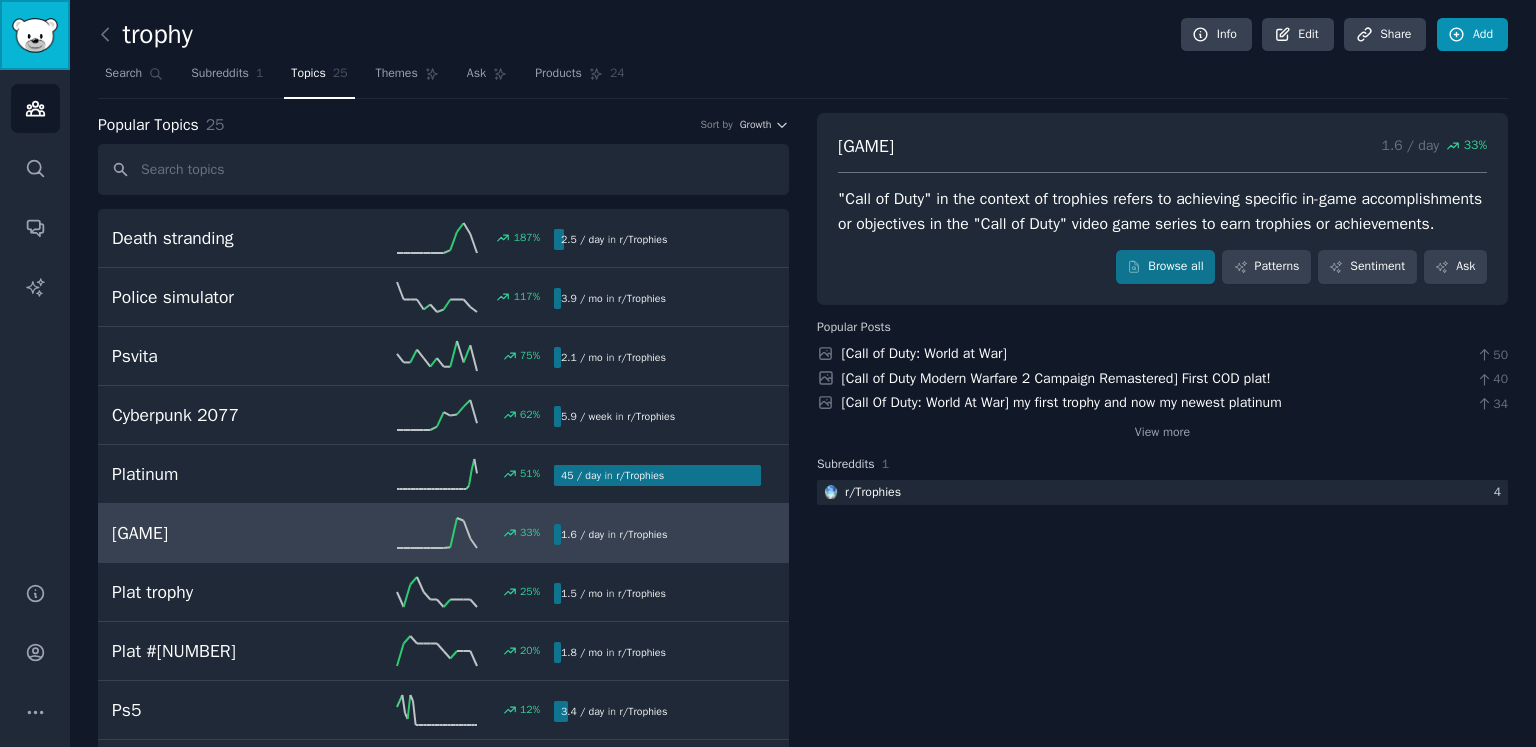 click at bounding box center [35, 35] 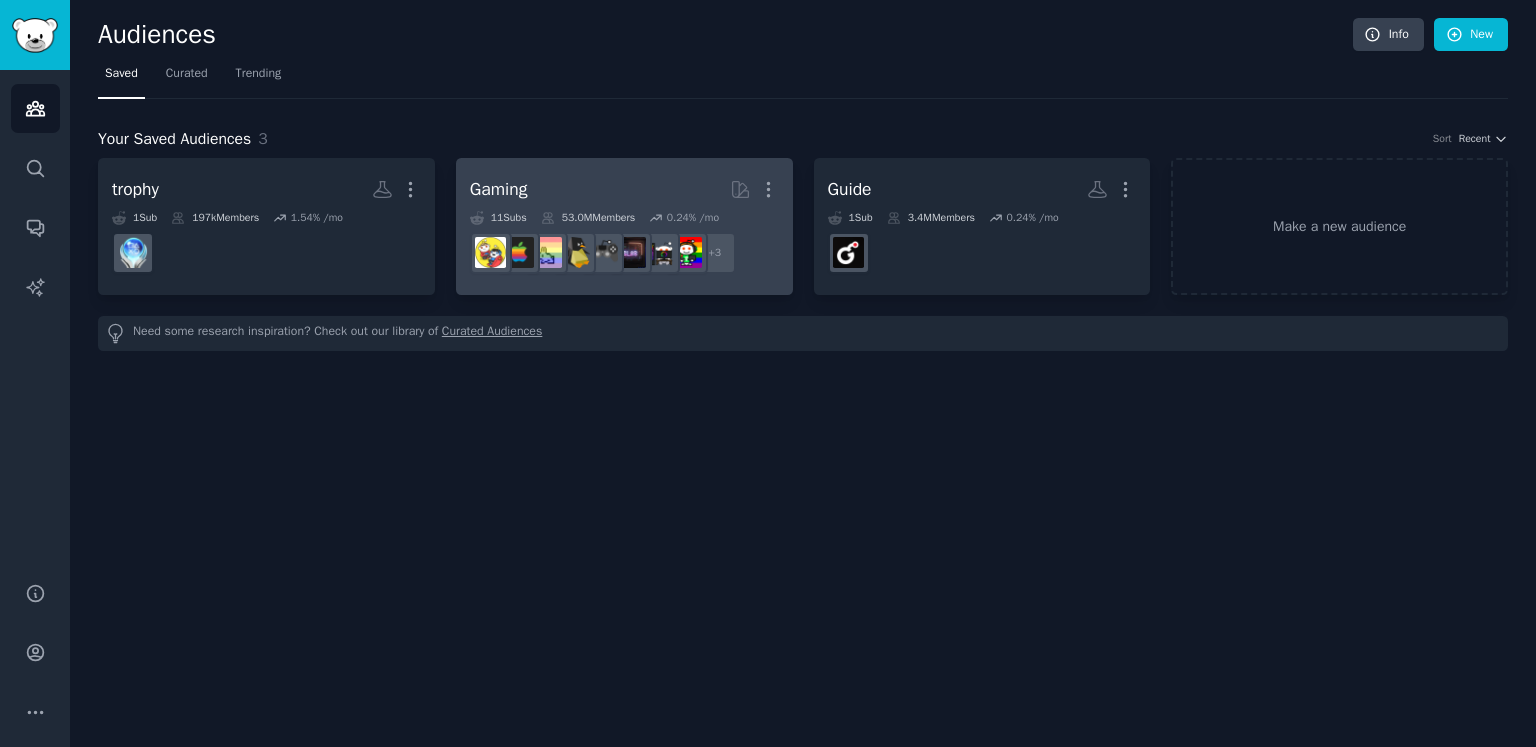 click on "Gaming More" at bounding box center (624, 189) 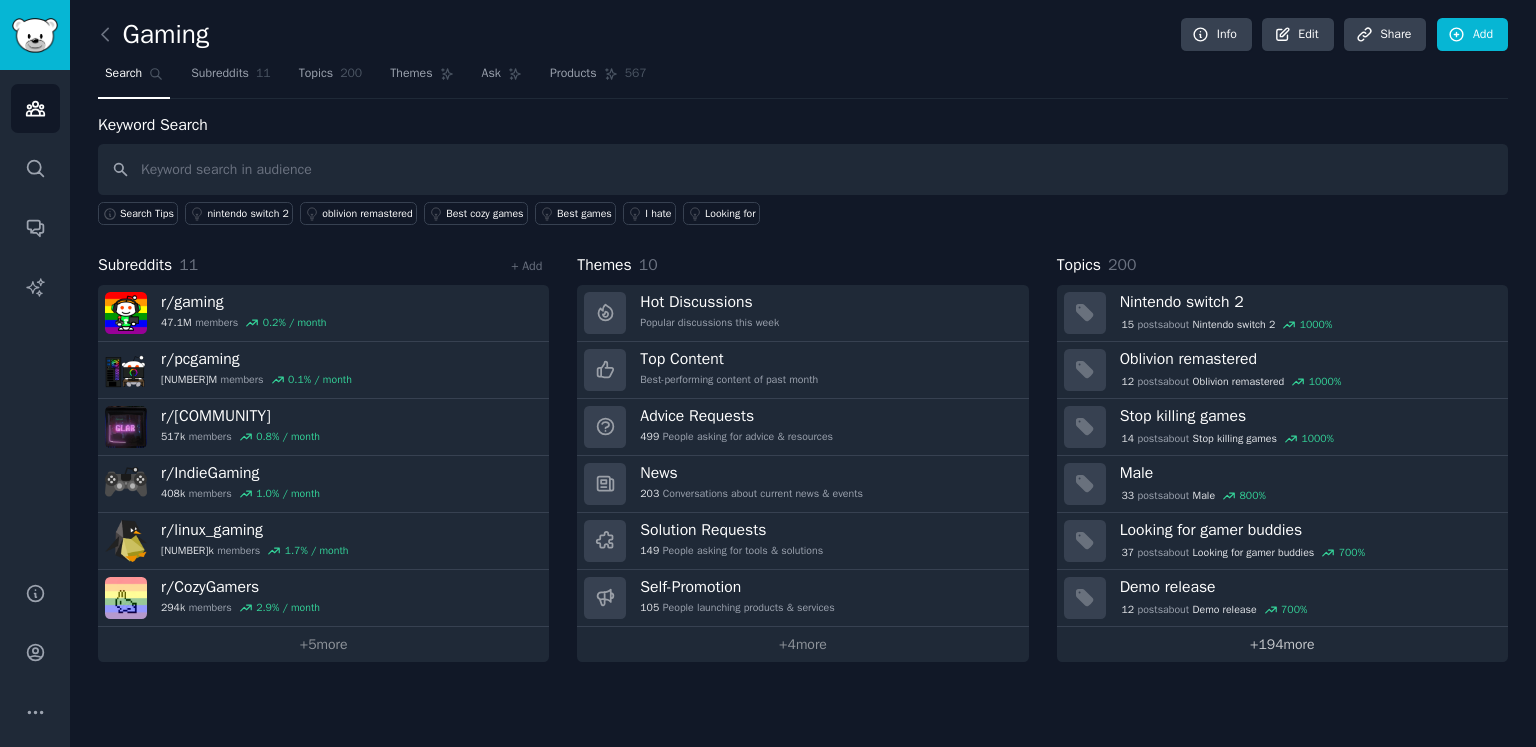 click on "+  194  more" at bounding box center (1282, 644) 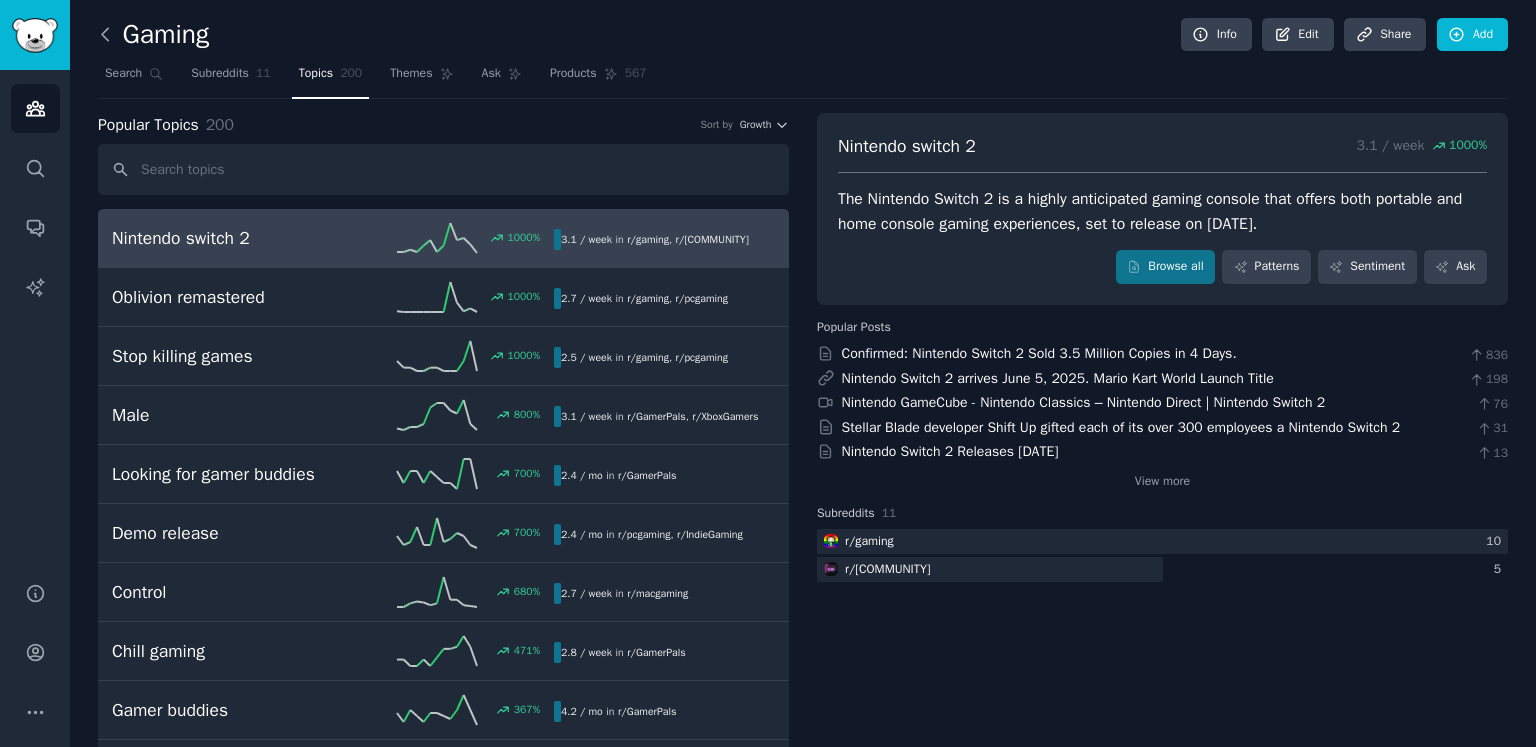 click 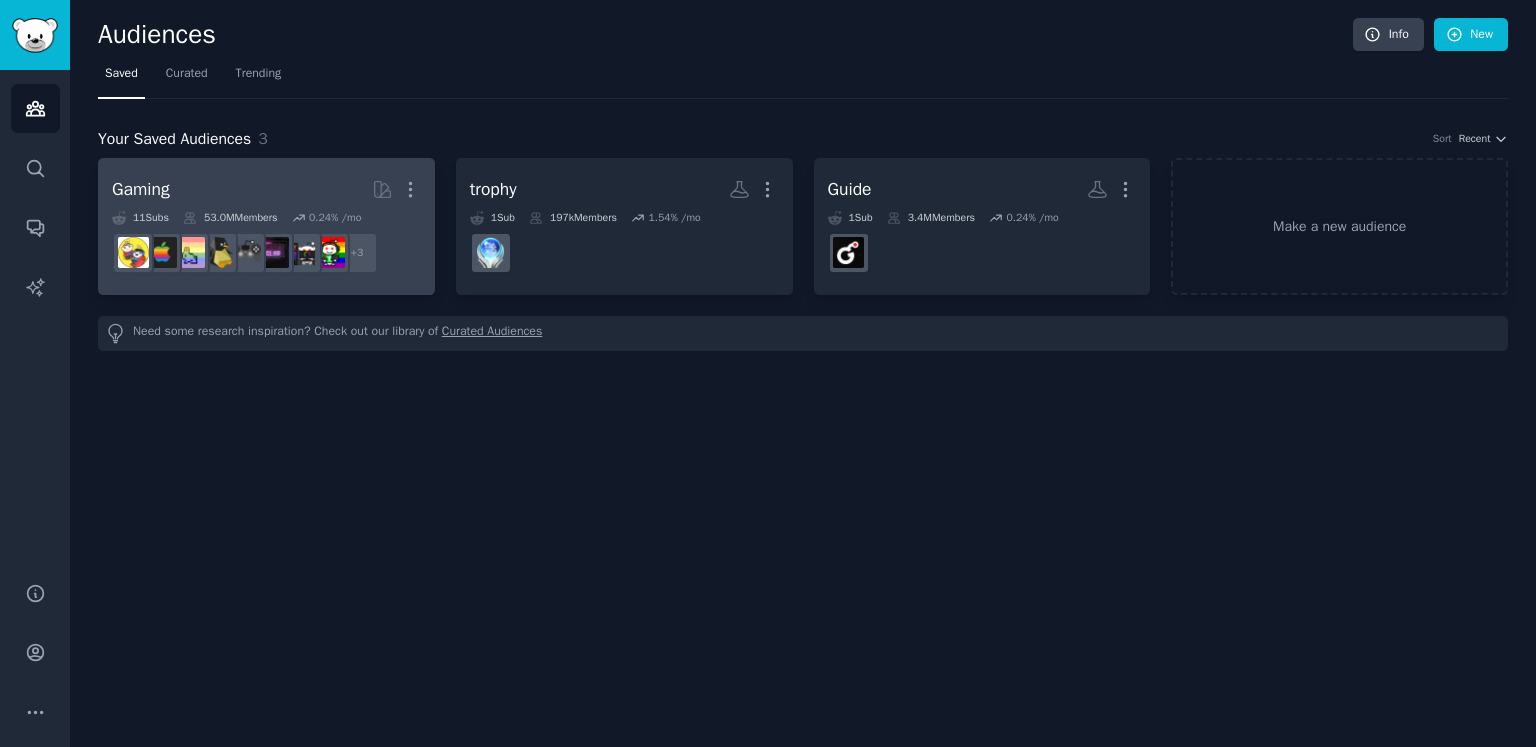 click on "Gaming More" at bounding box center [266, 189] 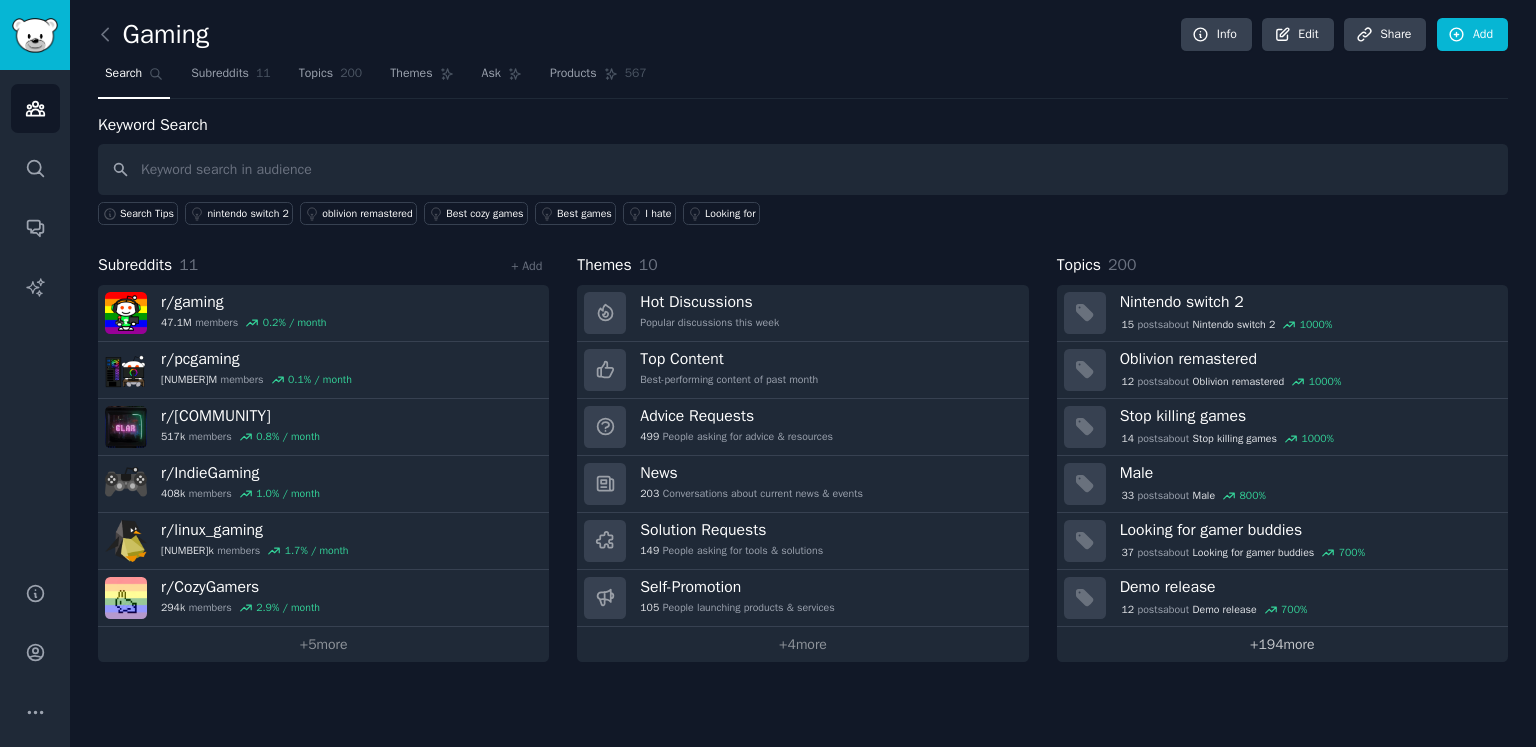 click on "+  194  more" at bounding box center [1282, 644] 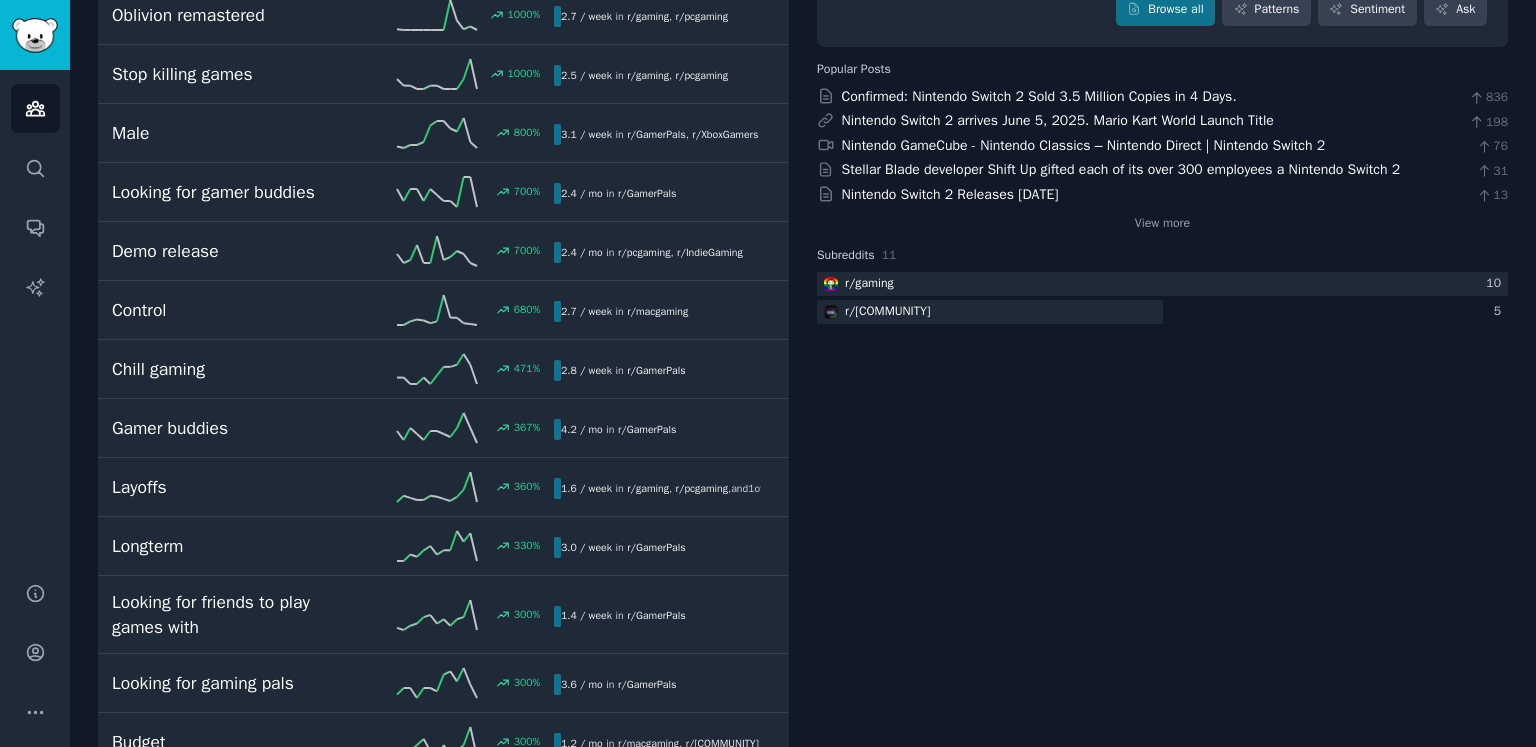 scroll, scrollTop: 0, scrollLeft: 0, axis: both 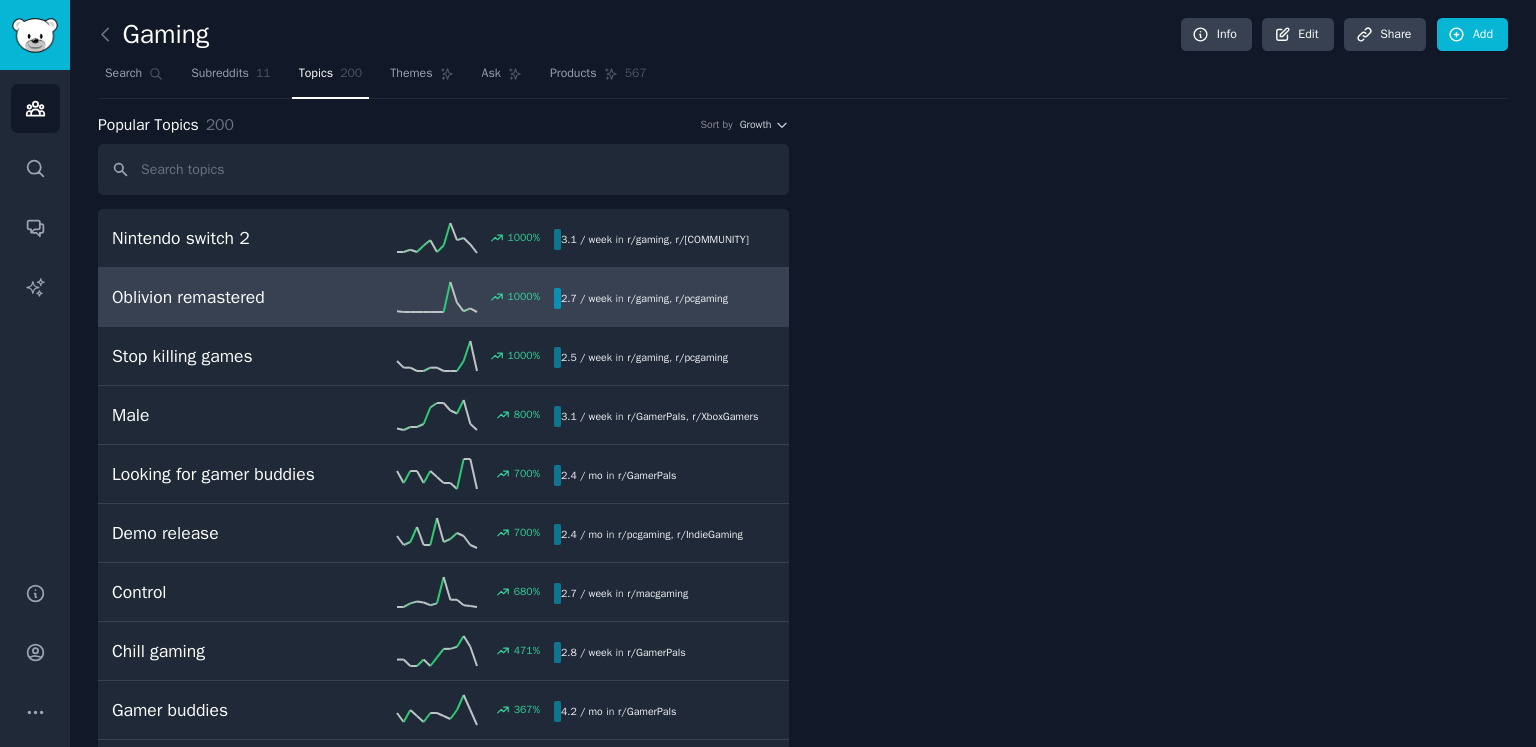 click on "Oblivion remastered [NUMBER] % [NUMBER]/ week  in    r/ gaming ,  r/ pcgaming" at bounding box center [443, 297] 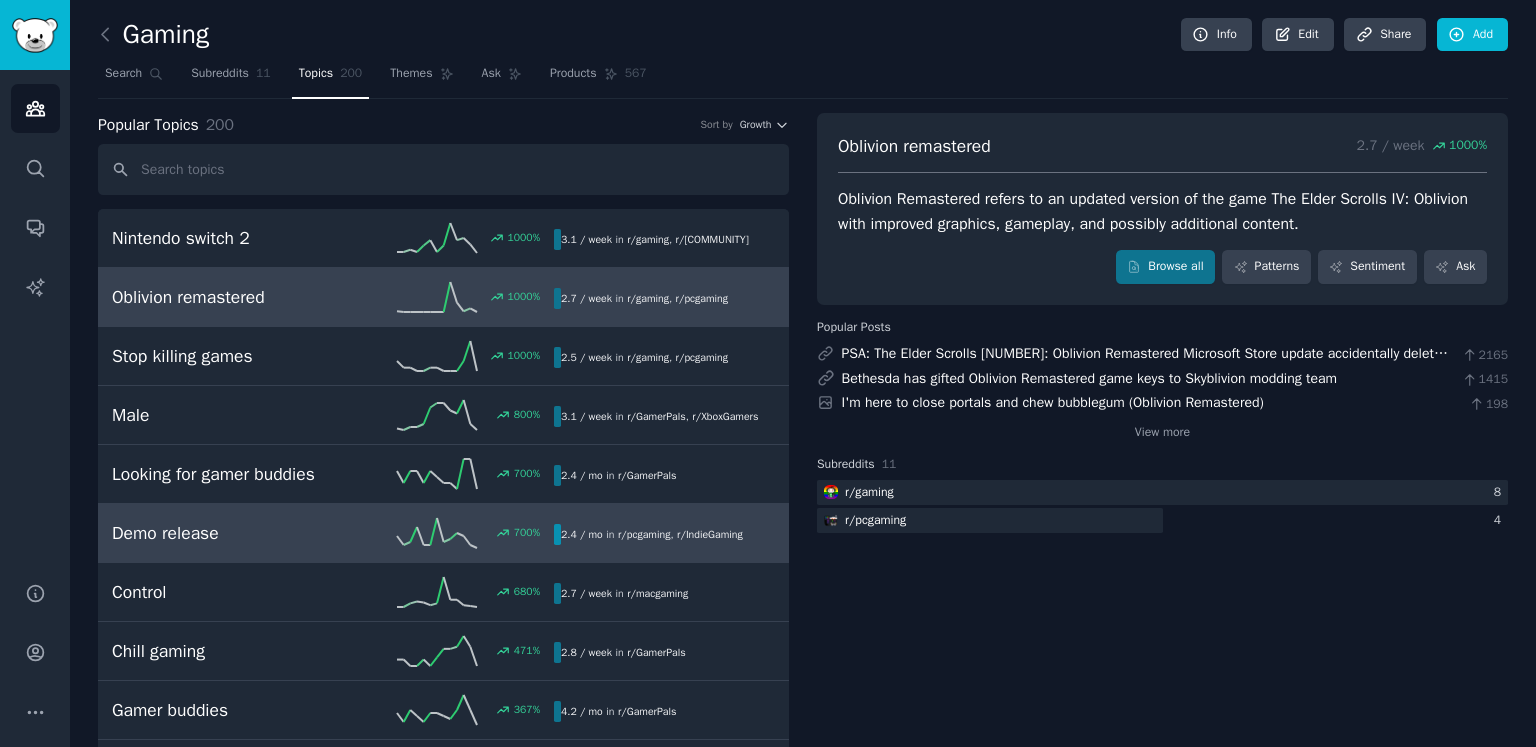 click on "Demo release 700 % 2.4 / mo in r/ pcgaming , r/ IndieGaming" at bounding box center (443, 533) 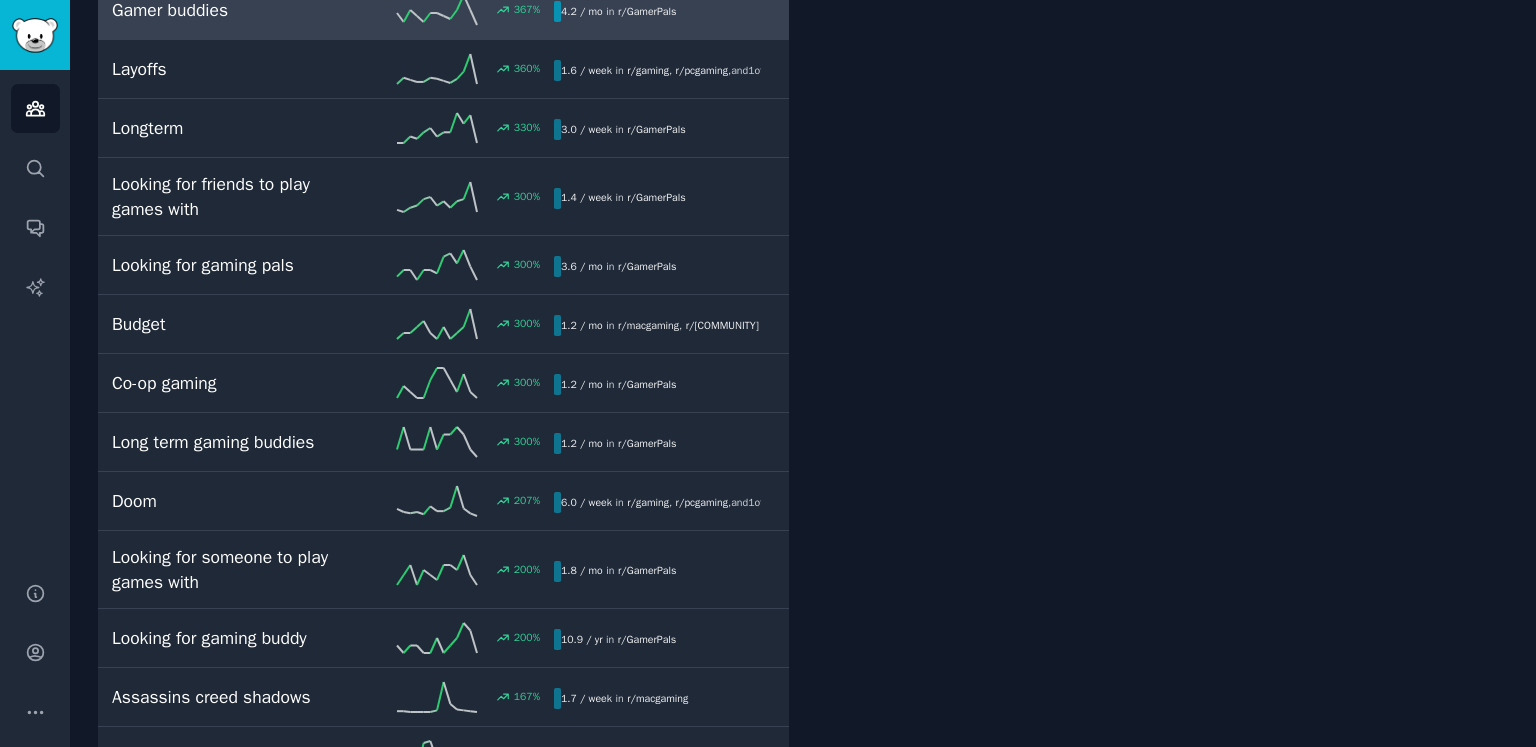 scroll, scrollTop: 900, scrollLeft: 0, axis: vertical 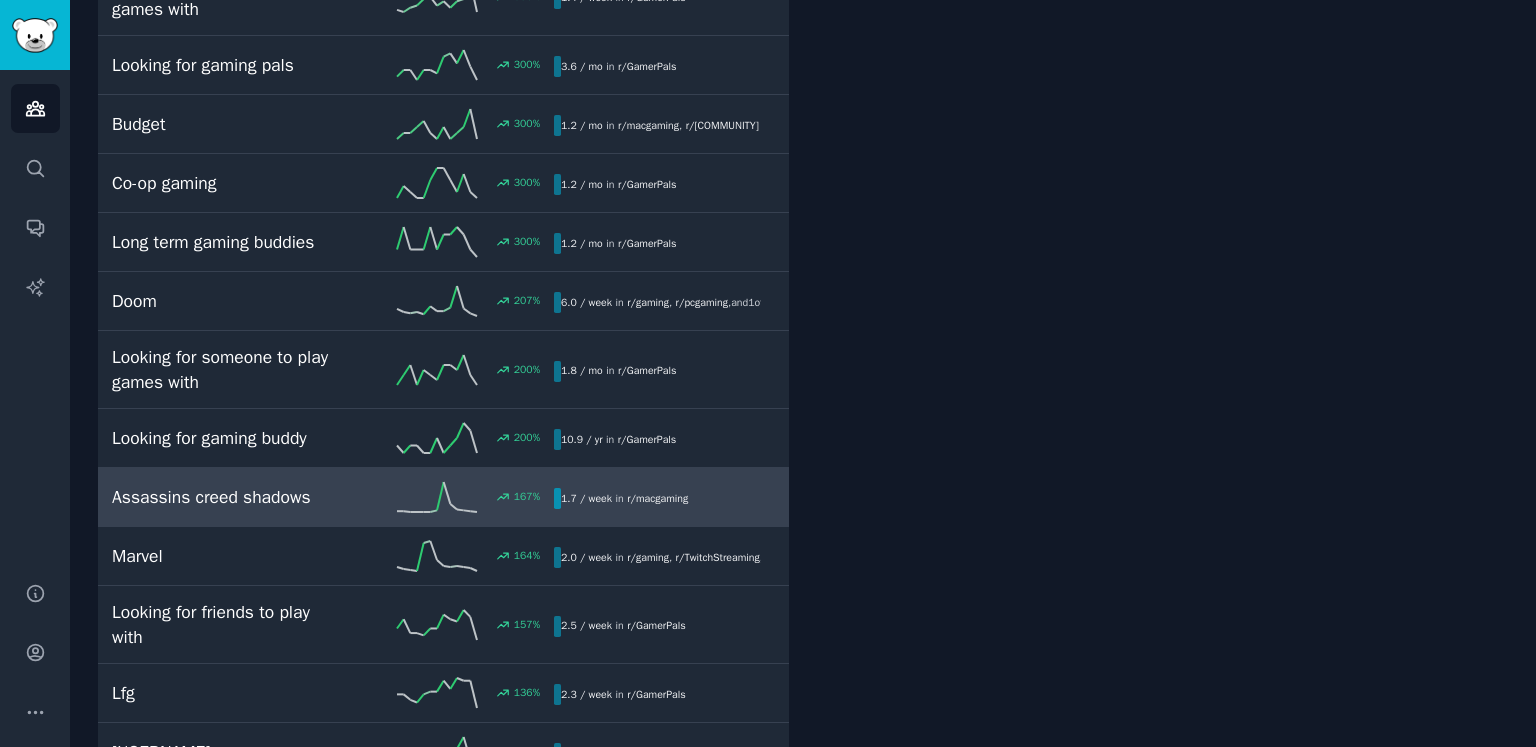 click on "Assassins creed shadows [PERCENT] [NUMBER] / week  in    r/ macgaming" at bounding box center [443, 497] 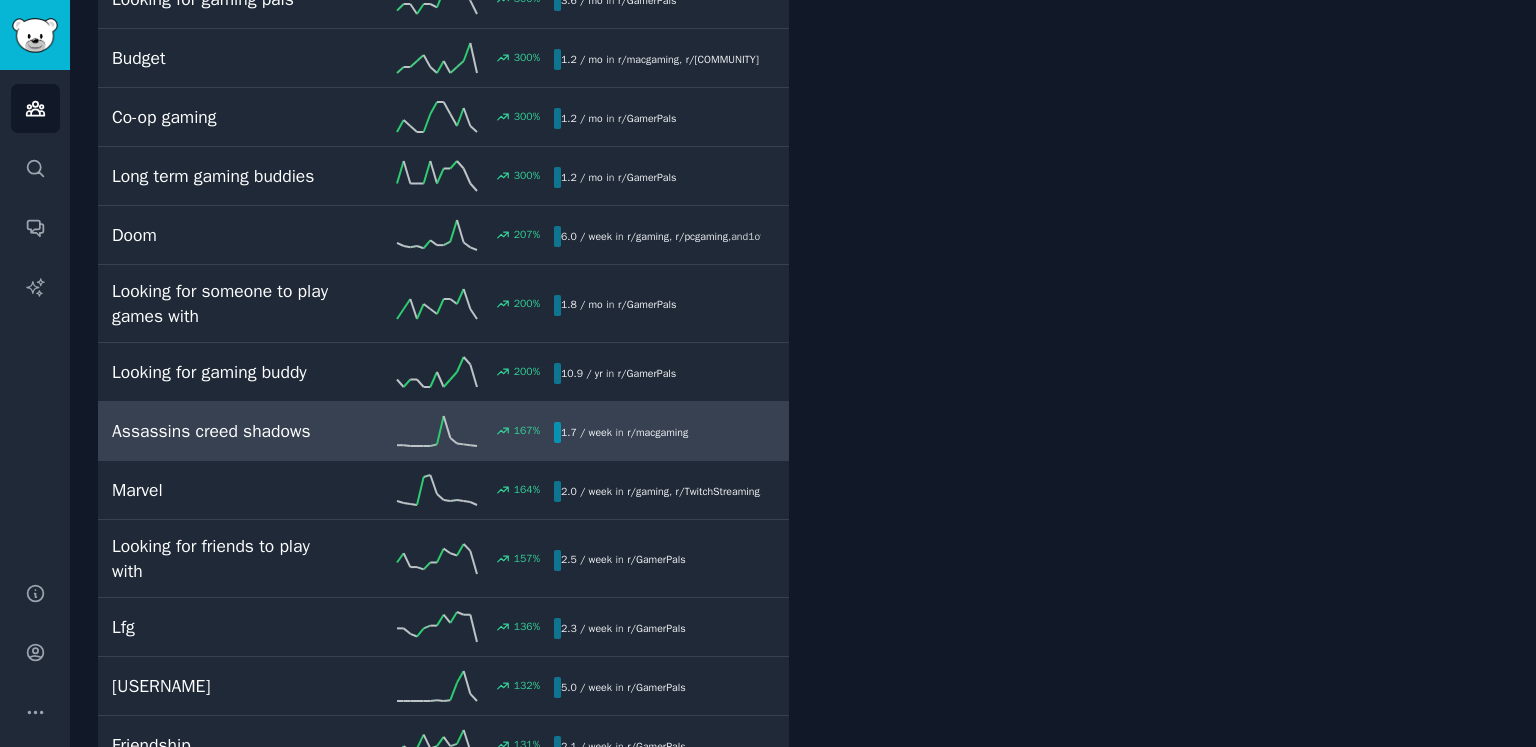scroll, scrollTop: 1000, scrollLeft: 0, axis: vertical 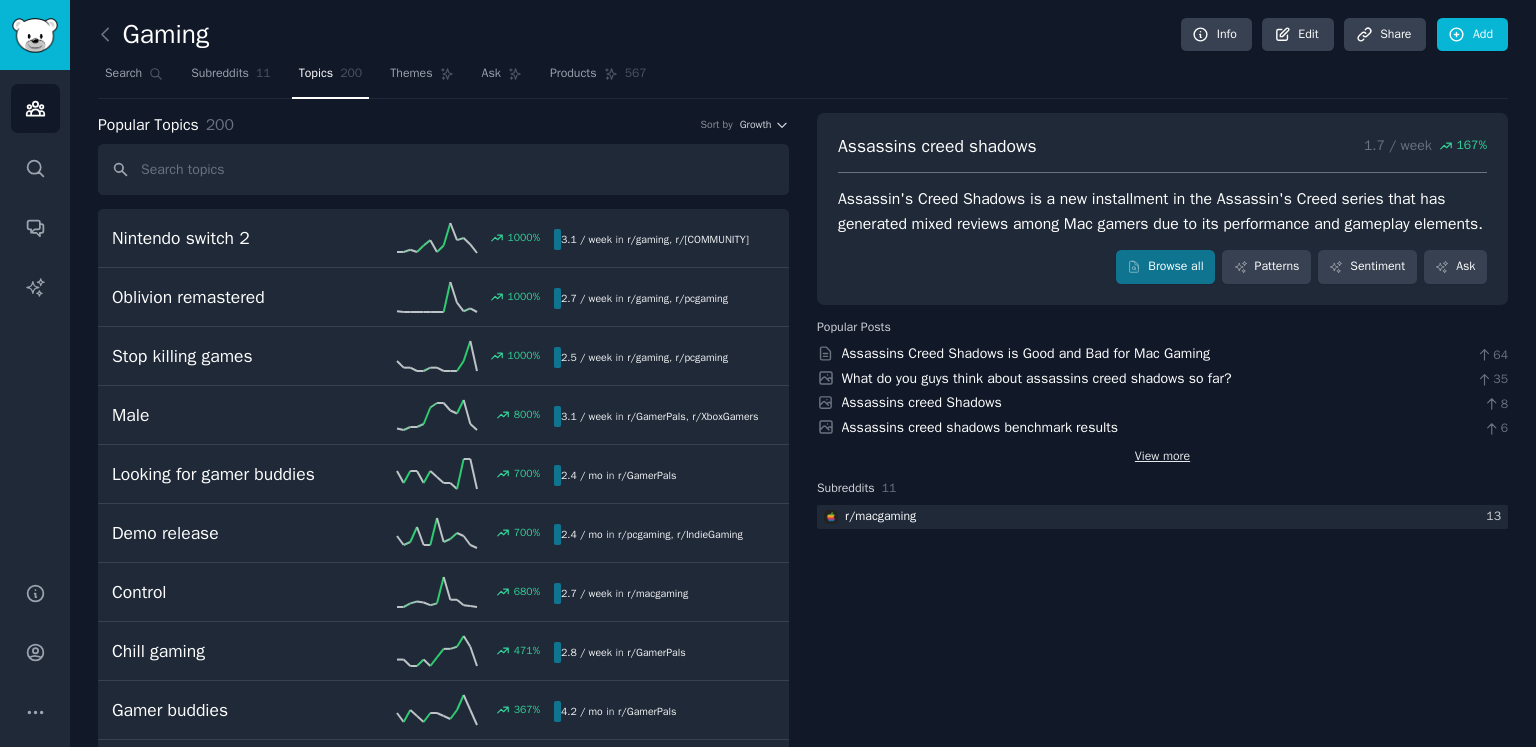 click on "View more" at bounding box center (1162, 457) 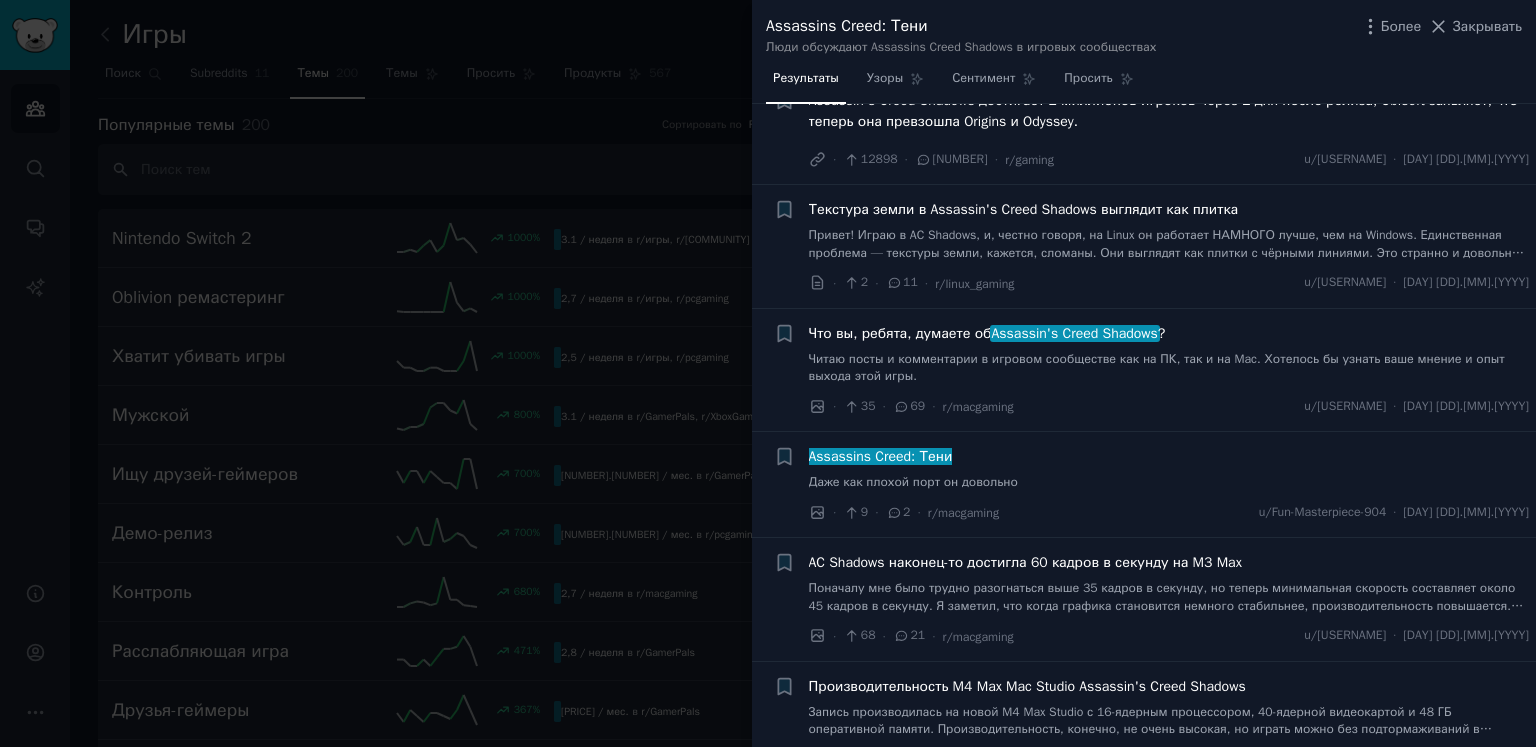 scroll, scrollTop: 5800, scrollLeft: 0, axis: vertical 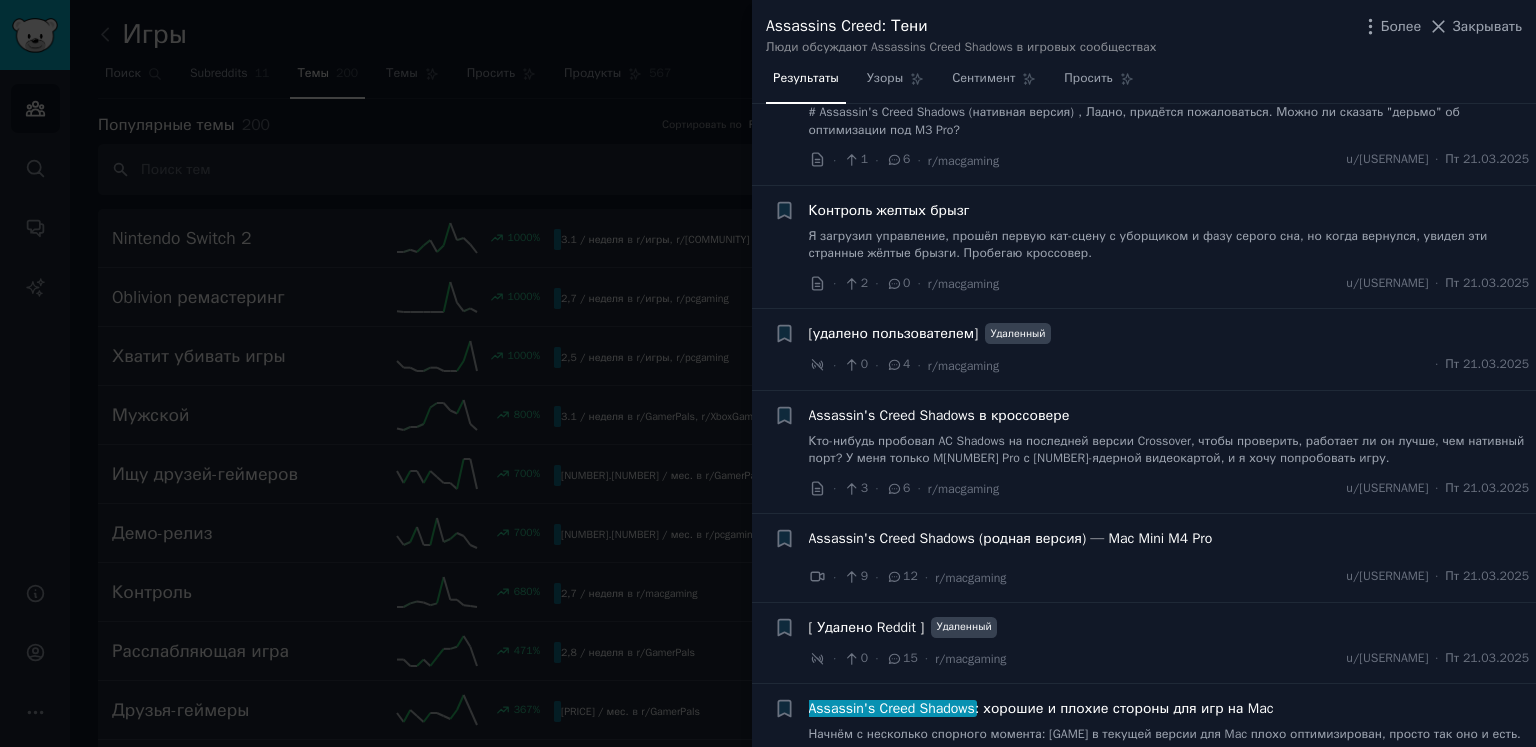 drag, startPoint x: 266, startPoint y: 315, endPoint x: 266, endPoint y: 549, distance: 234 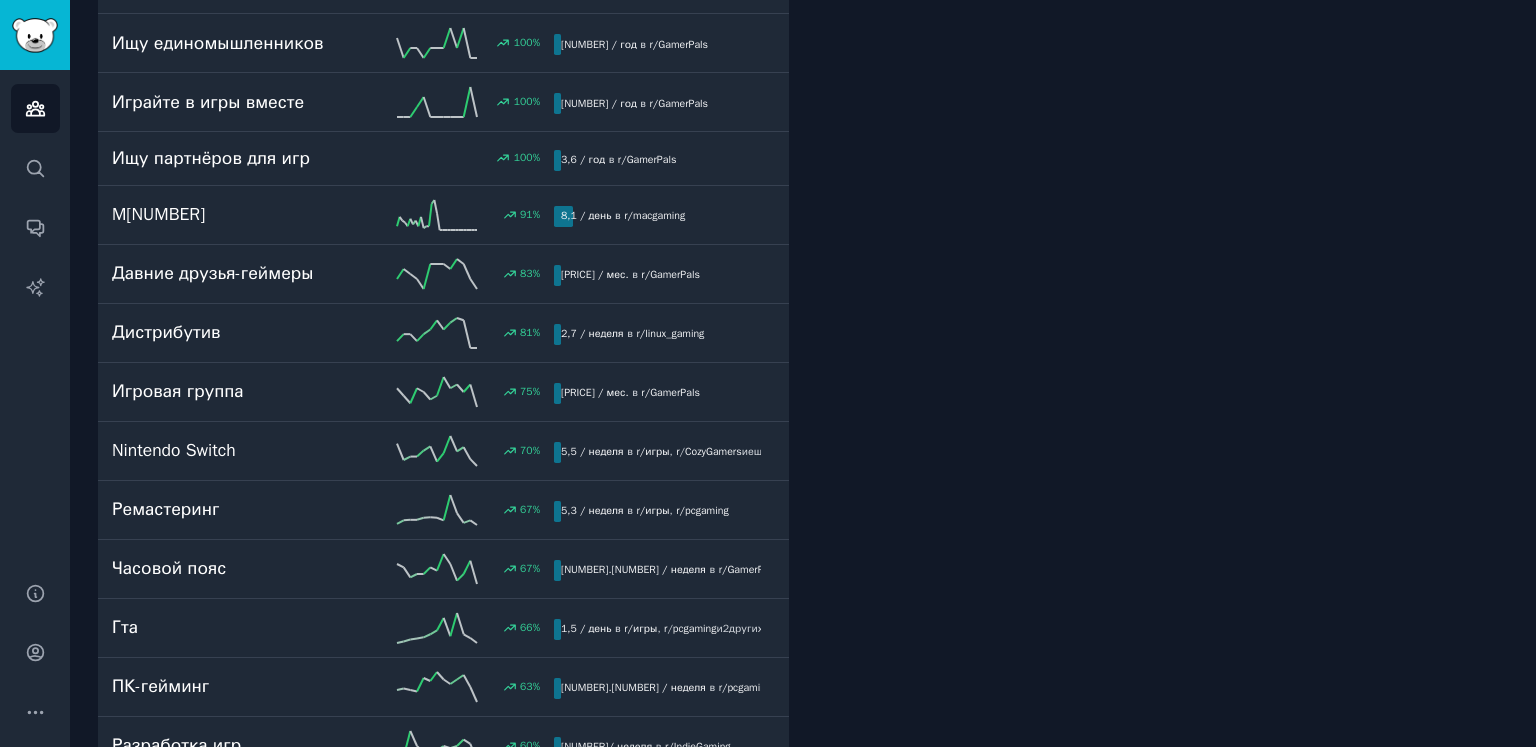 scroll, scrollTop: 2200, scrollLeft: 0, axis: vertical 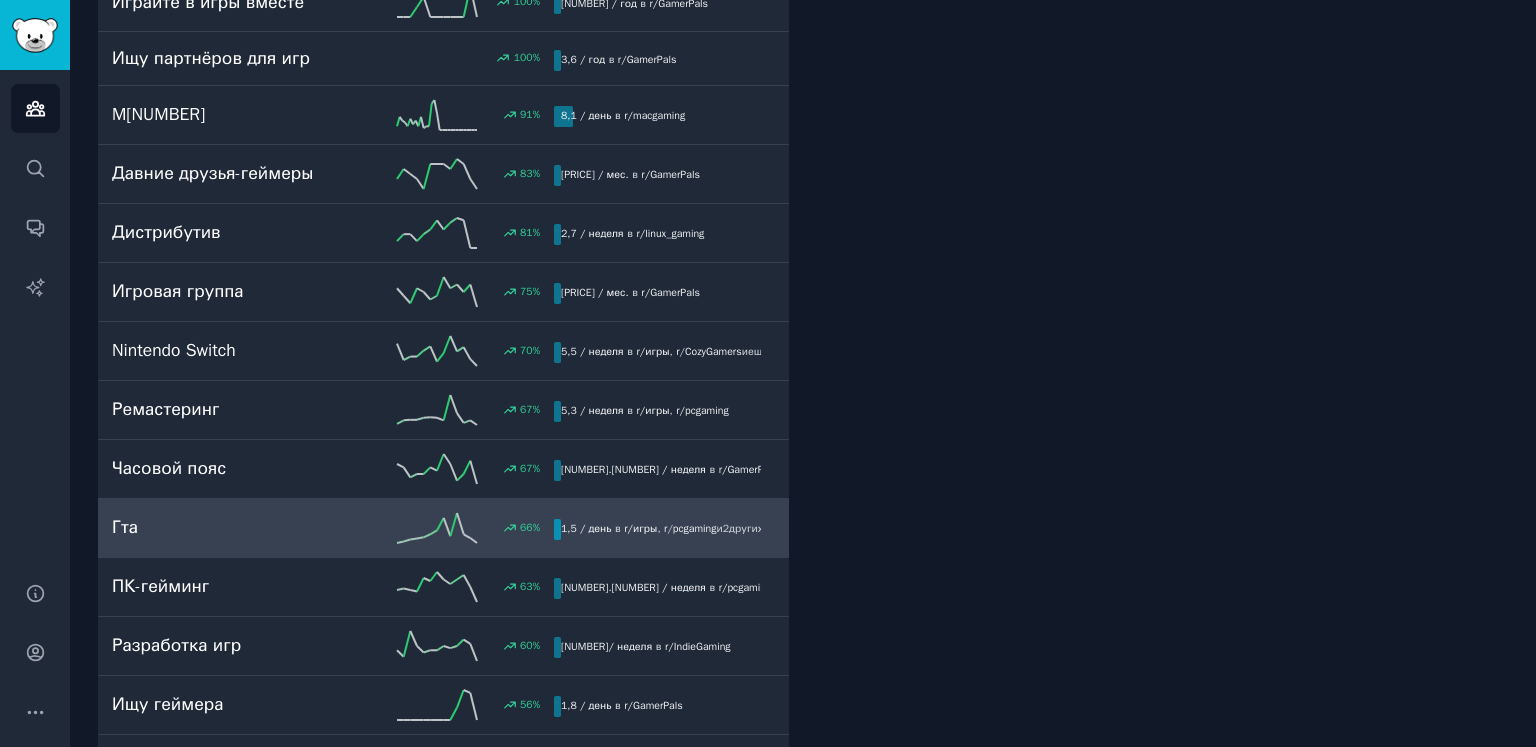 click on "Гта" at bounding box center [222, 527] 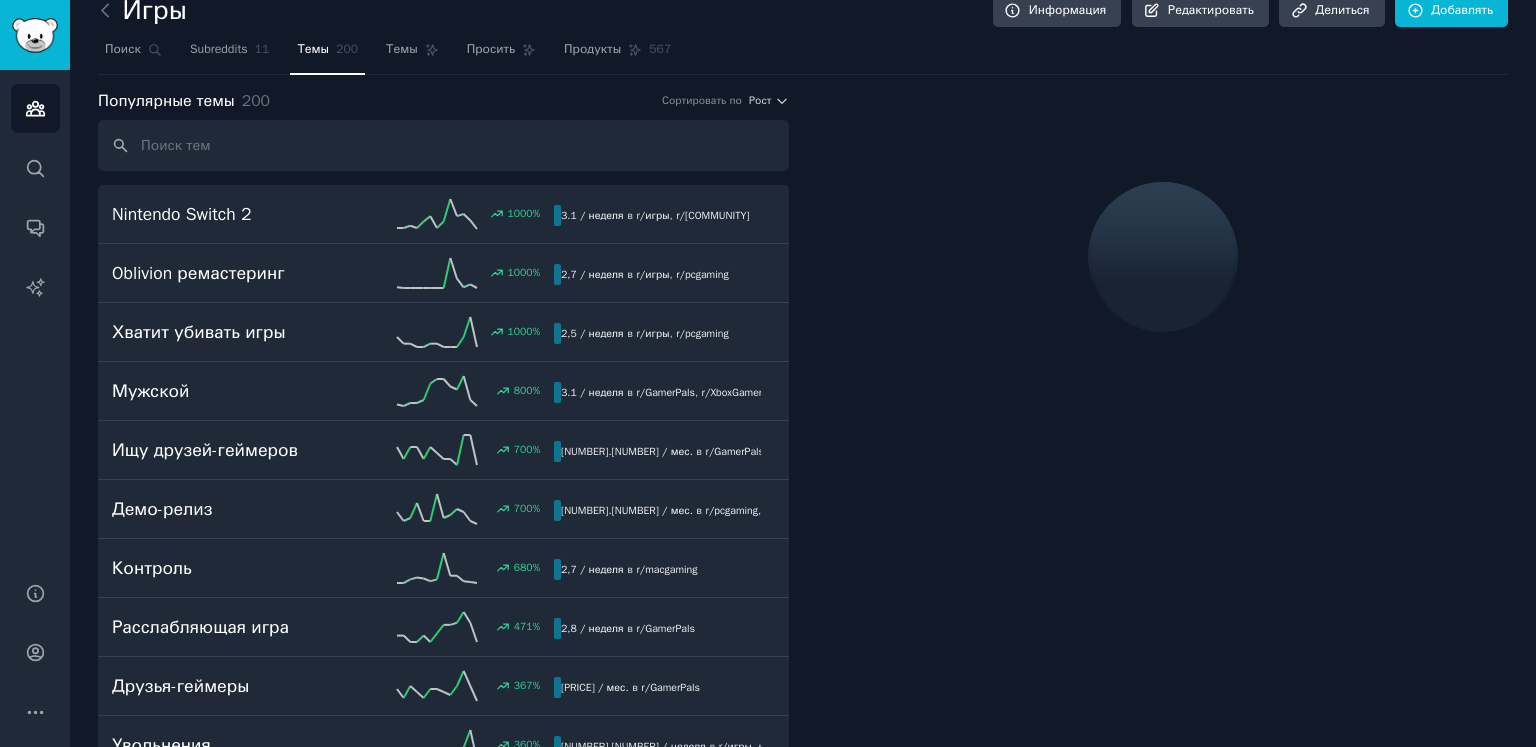 scroll, scrollTop: 0, scrollLeft: 0, axis: both 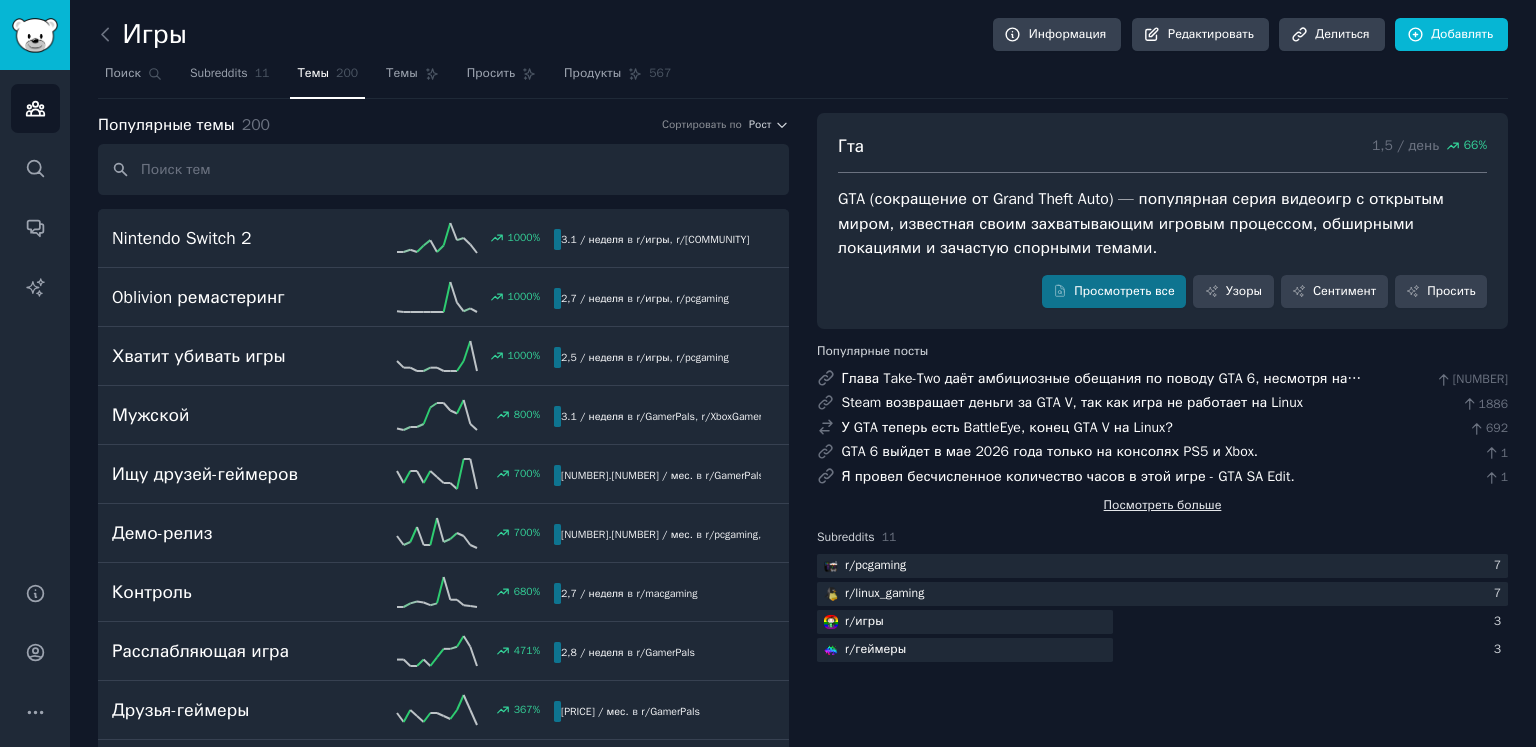 click on "Посмотреть больше" at bounding box center (1163, 505) 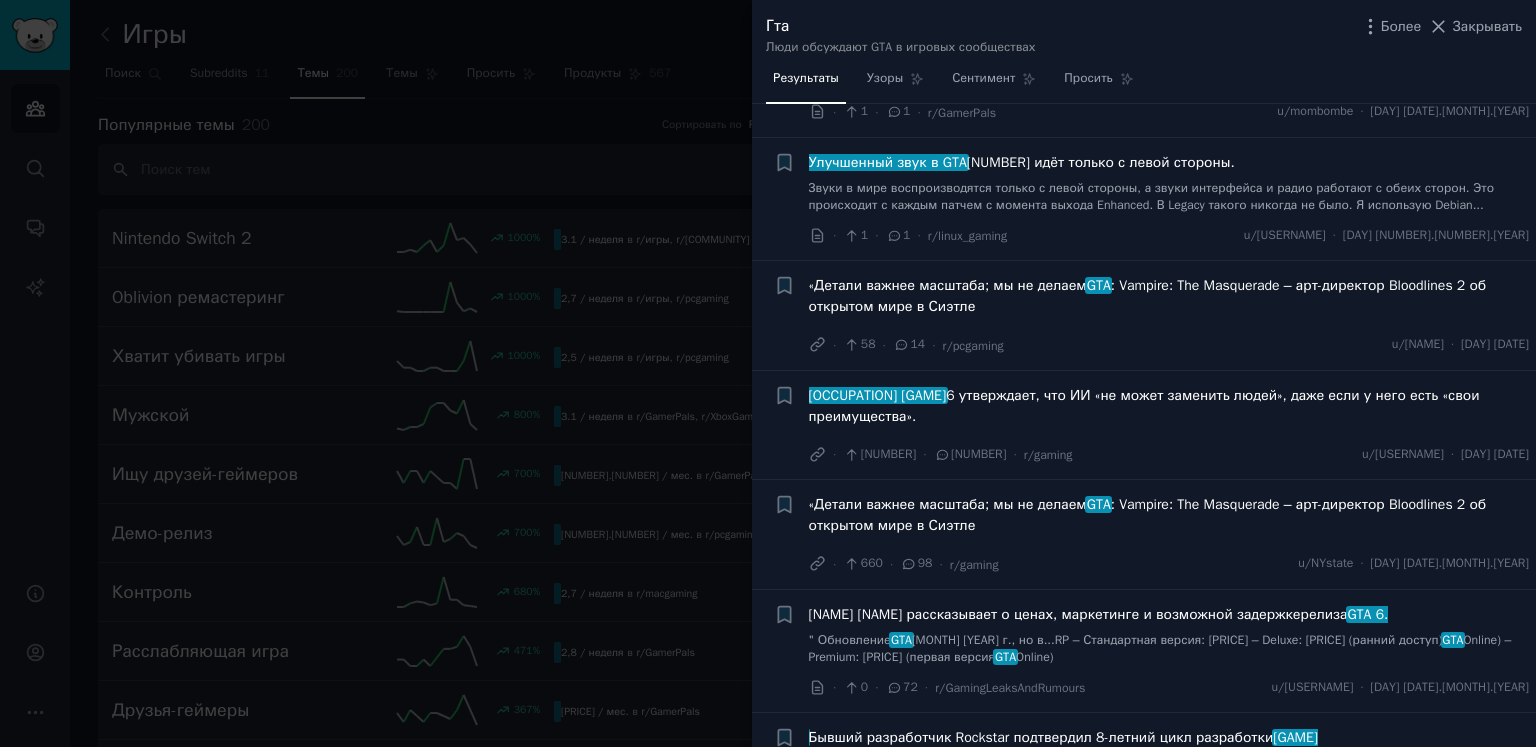 scroll, scrollTop: 400, scrollLeft: 0, axis: vertical 